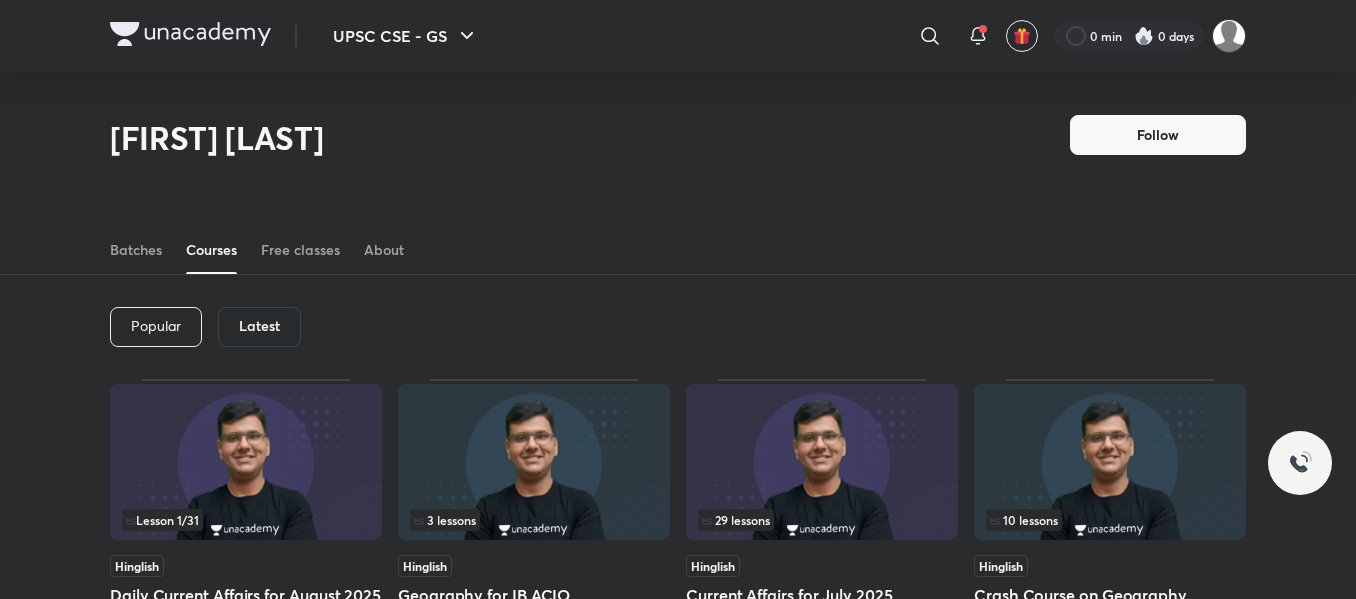 scroll, scrollTop: 145, scrollLeft: 0, axis: vertical 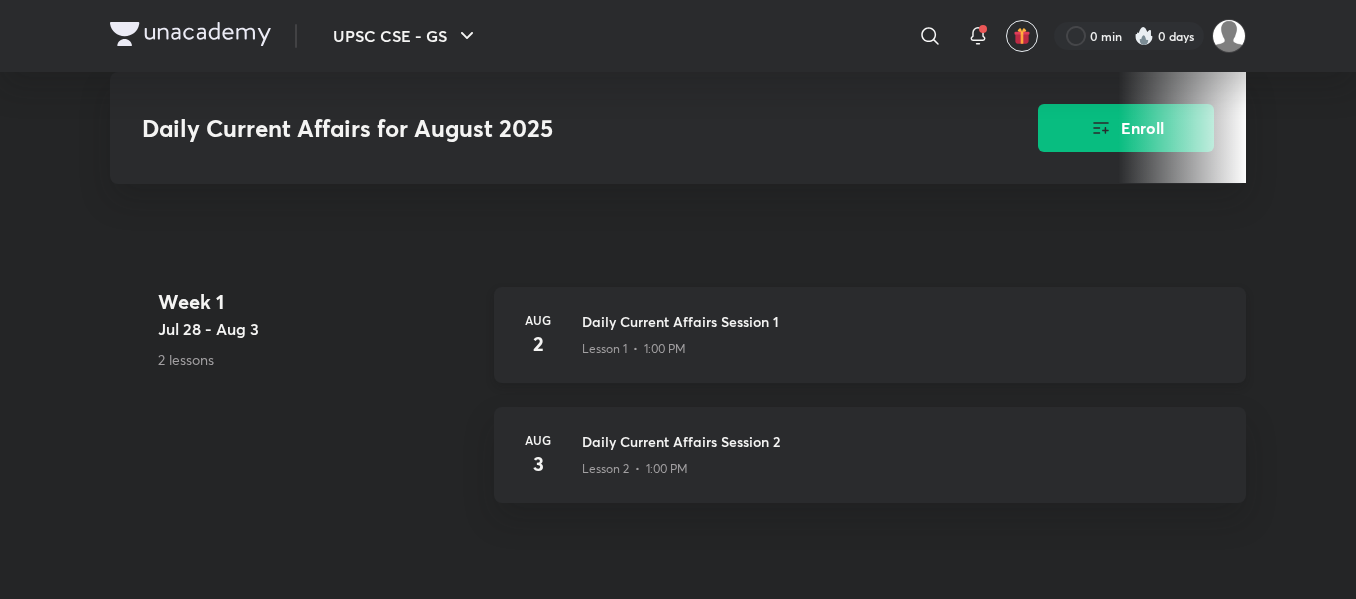click on "Daily Current Affairs Session 1" at bounding box center (902, 321) 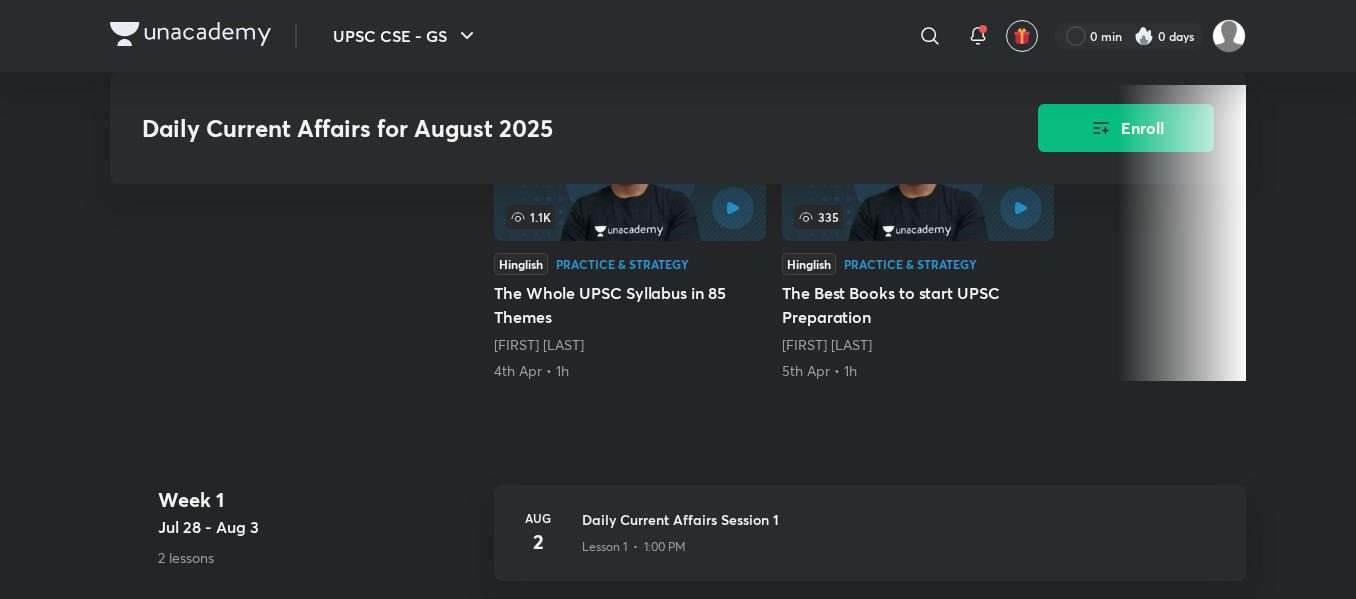scroll, scrollTop: 543, scrollLeft: 0, axis: vertical 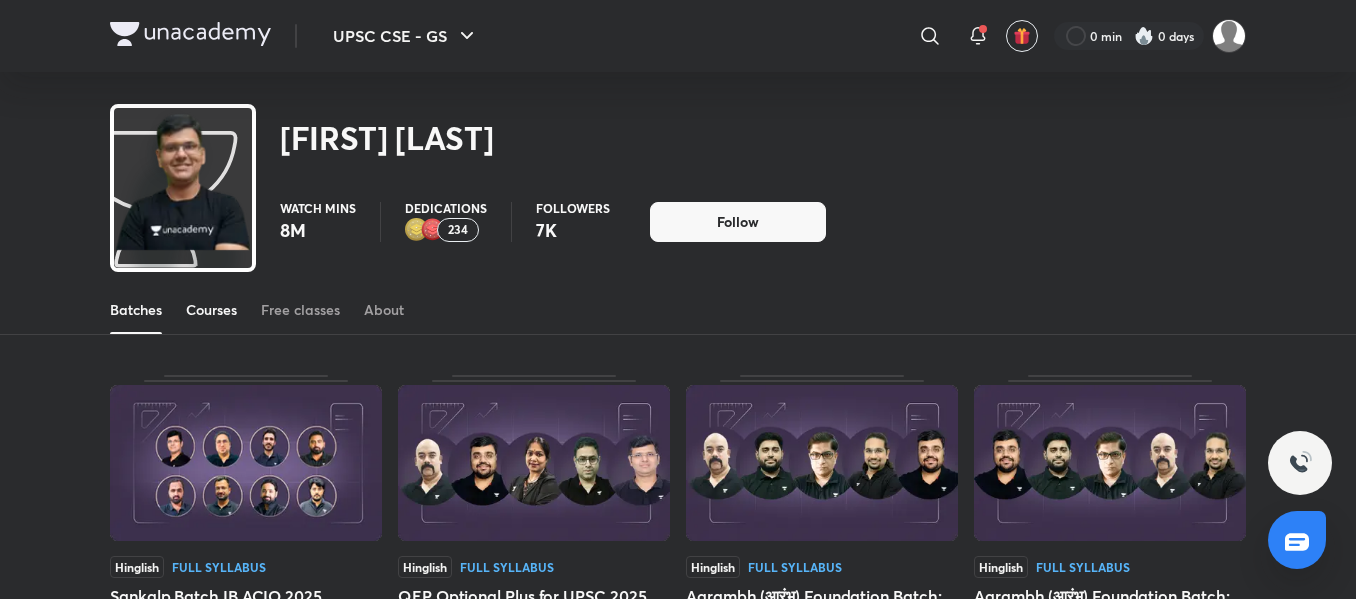 click on "Courses" at bounding box center (211, 310) 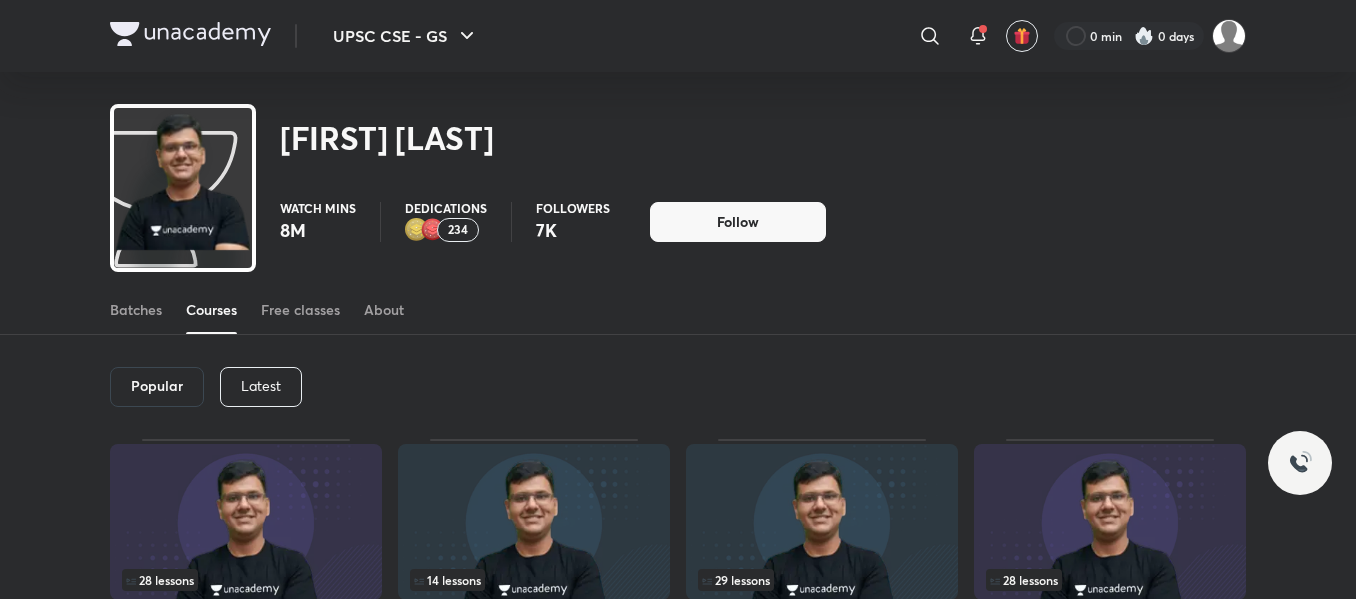 click on "Latest" at bounding box center [261, 387] 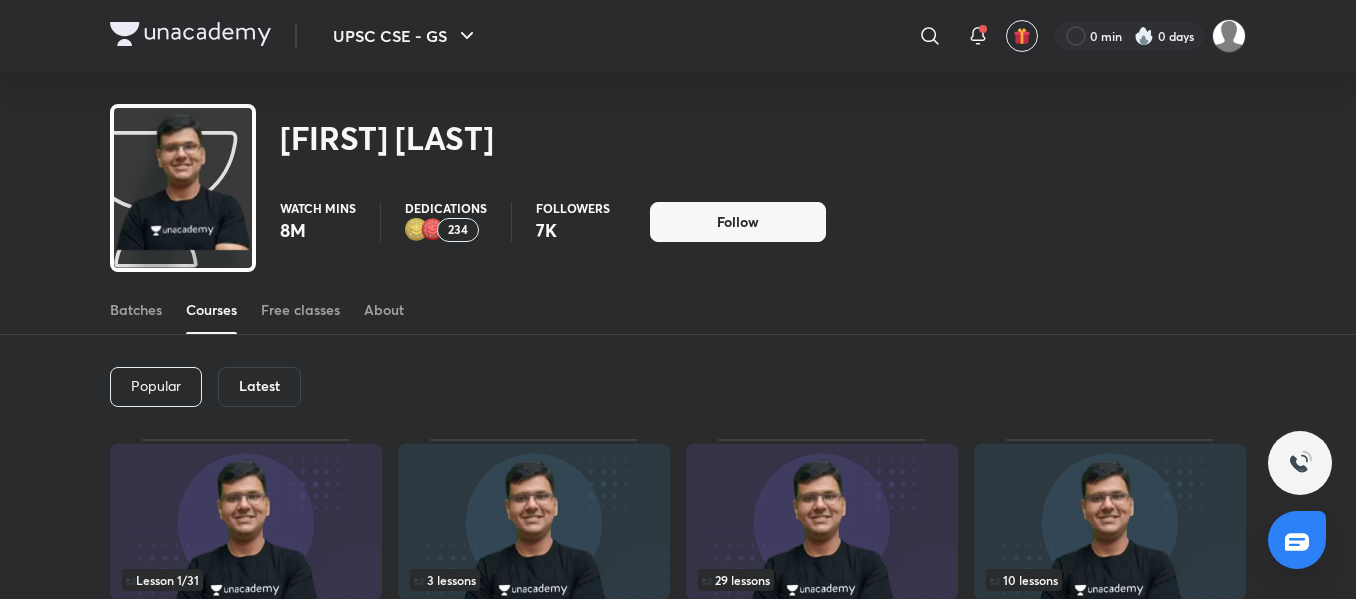 scroll, scrollTop: 222, scrollLeft: 0, axis: vertical 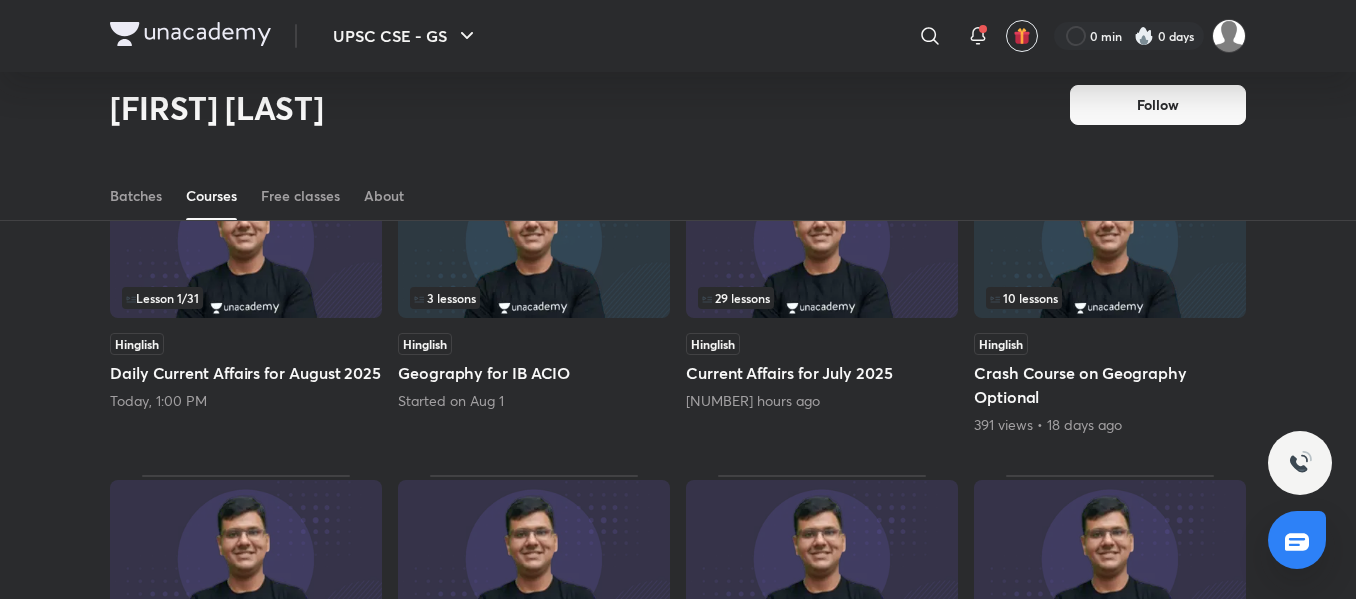 click at bounding box center [822, 240] 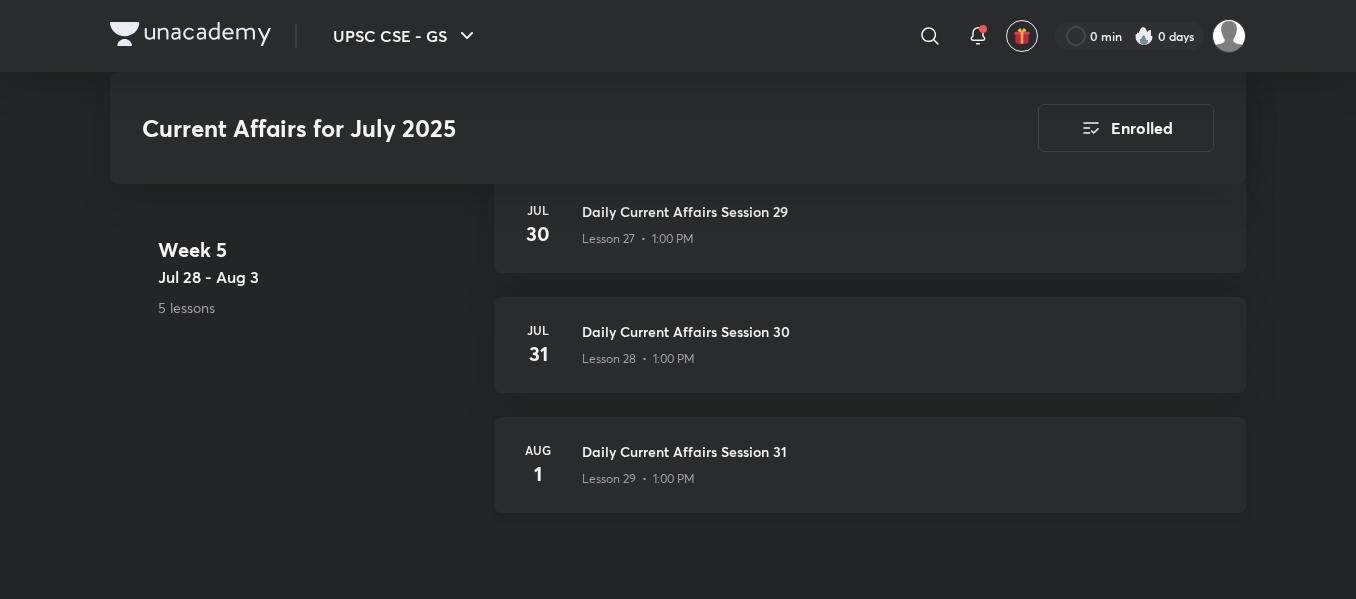 scroll, scrollTop: 4700, scrollLeft: 0, axis: vertical 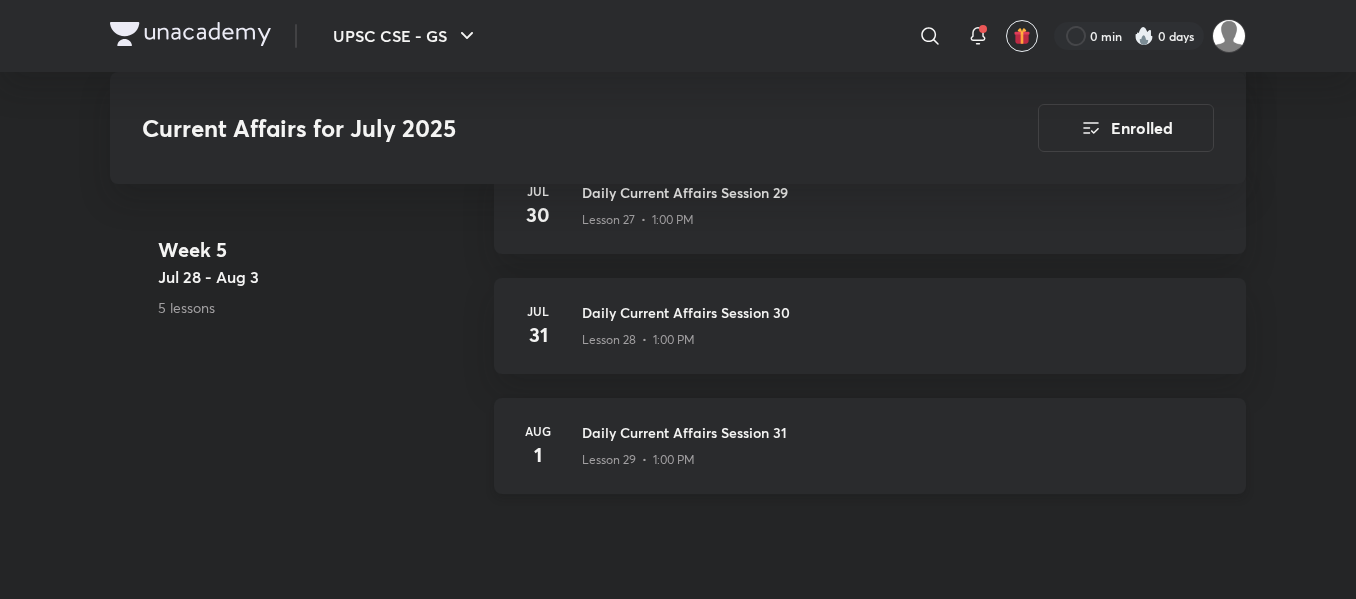 click on "Daily Current Affairs Session 31" at bounding box center [902, 432] 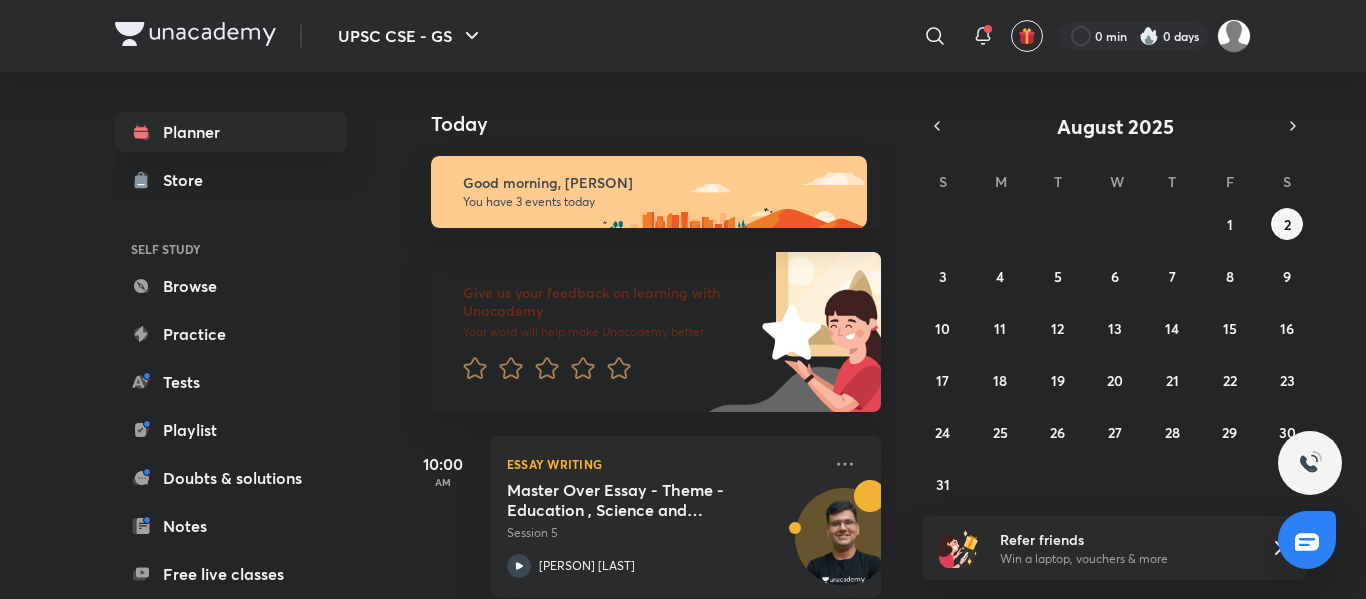 scroll, scrollTop: 0, scrollLeft: 0, axis: both 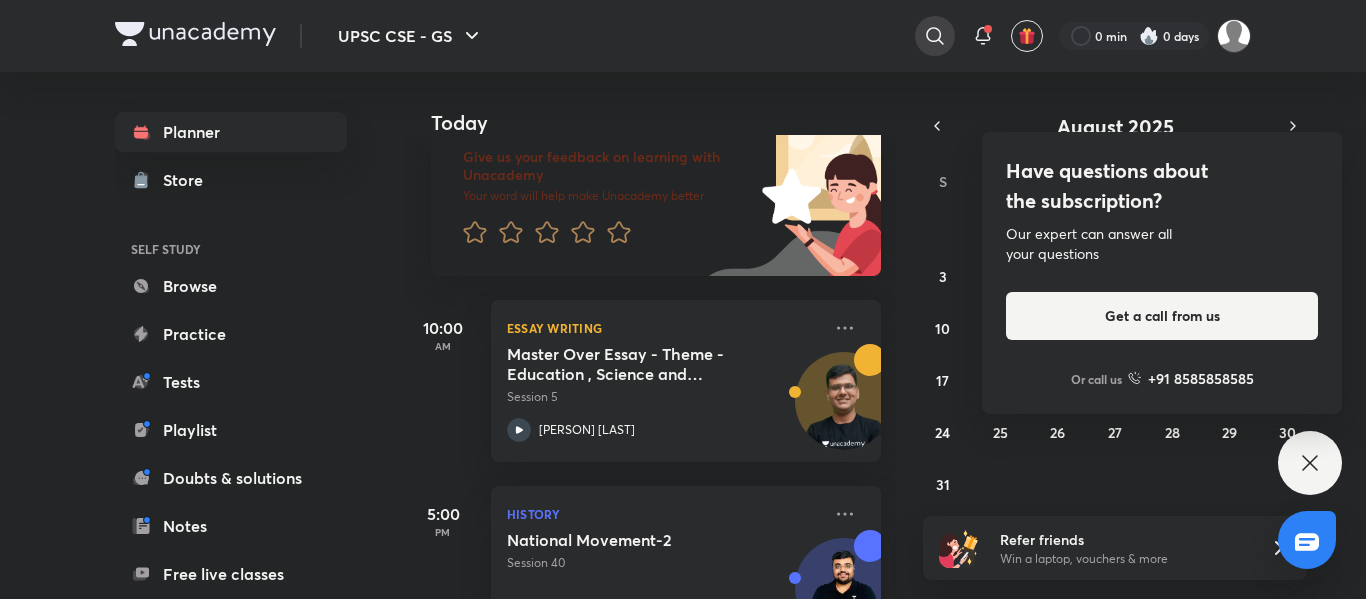 click 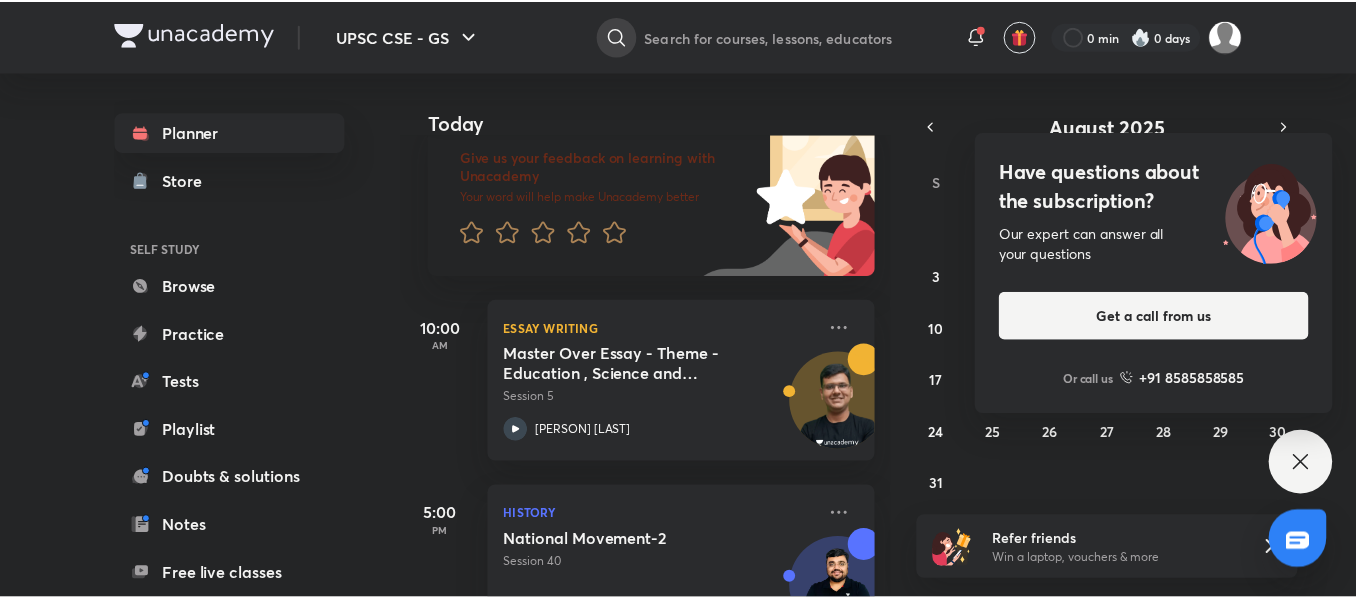 scroll, scrollTop: 0, scrollLeft: 0, axis: both 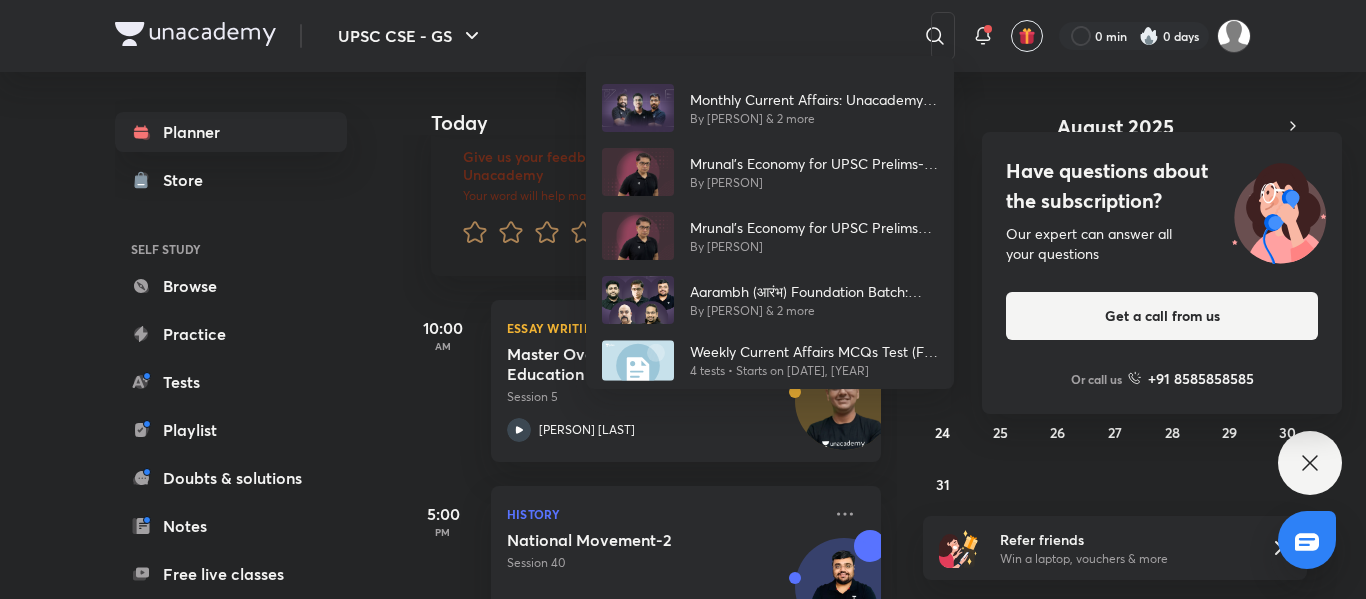 click on "Monthly Current Affairs: Unacademy Articulate Magazine By [PERSON] & 2 more [PERSON]'s Economy for UPSC Prelims-2025 (PCB13-RAFTAAR) By [PERSON] [PERSON]'s Economy for UPSC Prelims (PCB11-RAFTAAR) By [PERSON] Aarambh (आरंभ) Foundation Batch: Comprehensive Batch for UPSC CSE, 2026 (Bilingual) By [PERSON] & 2 more Weekly Current Affairs MCQs Test (For [DATE] 2025) 4 tests • Starts on [DATE], [YEAR]" at bounding box center [683, 299] 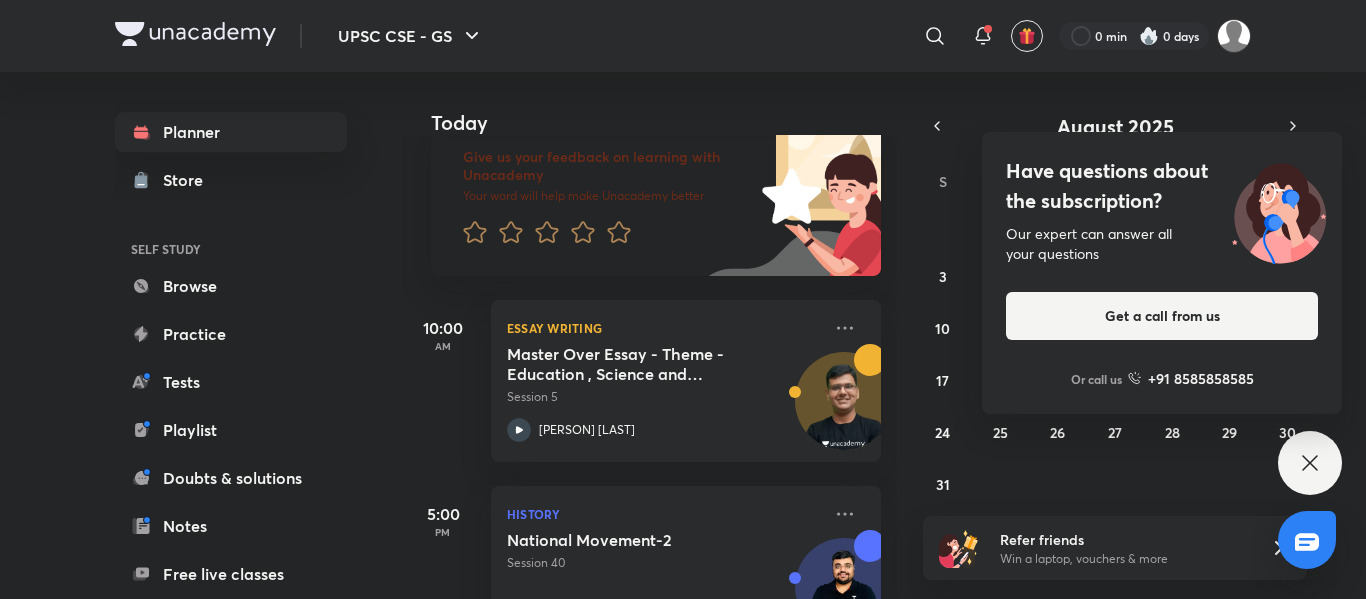 click 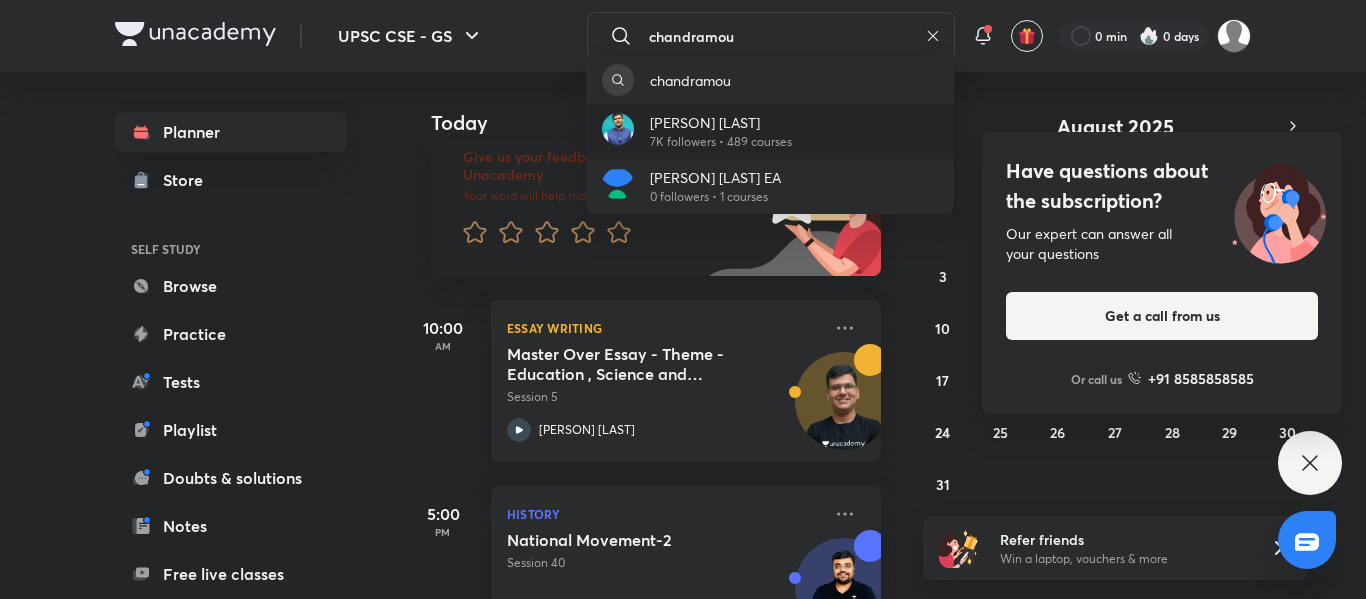 type on "chandramou" 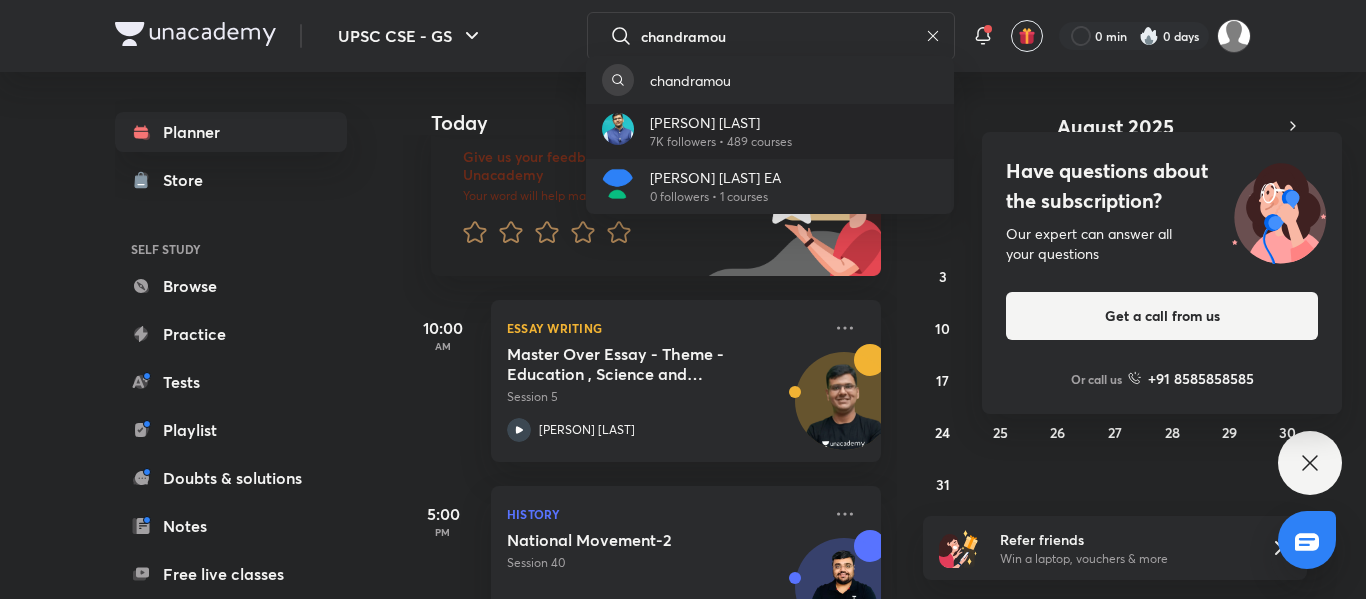 click on "[PERSON] 7K followers • 489 courses" at bounding box center [770, 131] 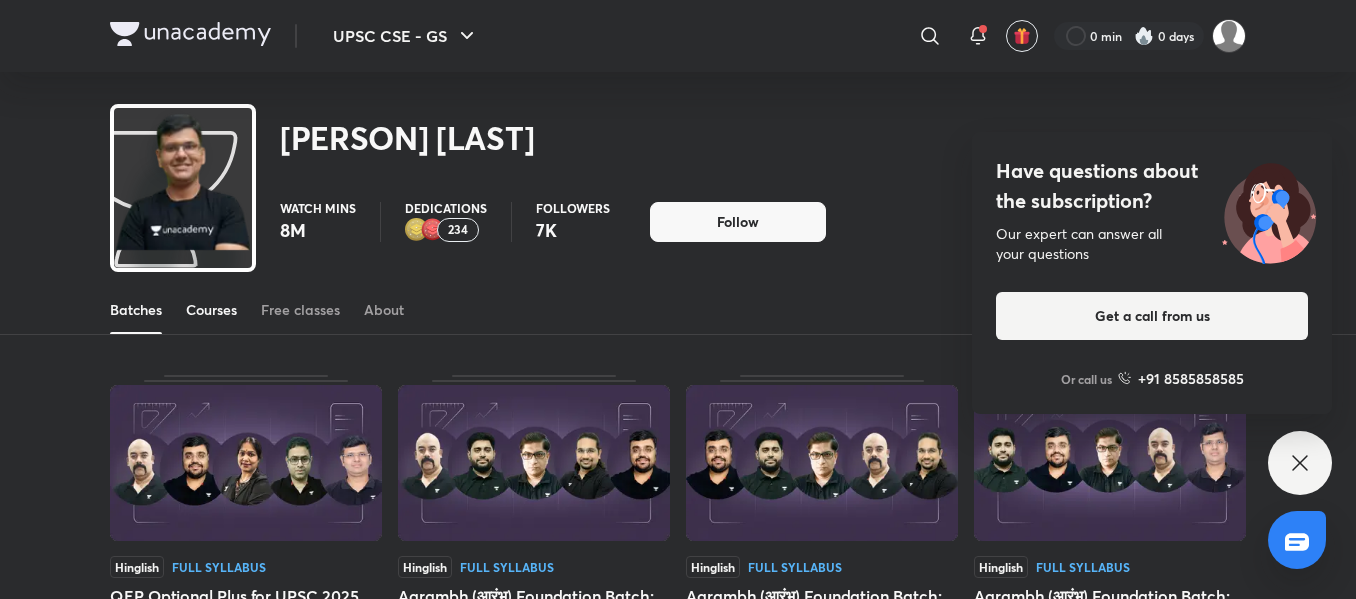click on "Courses" at bounding box center [211, 310] 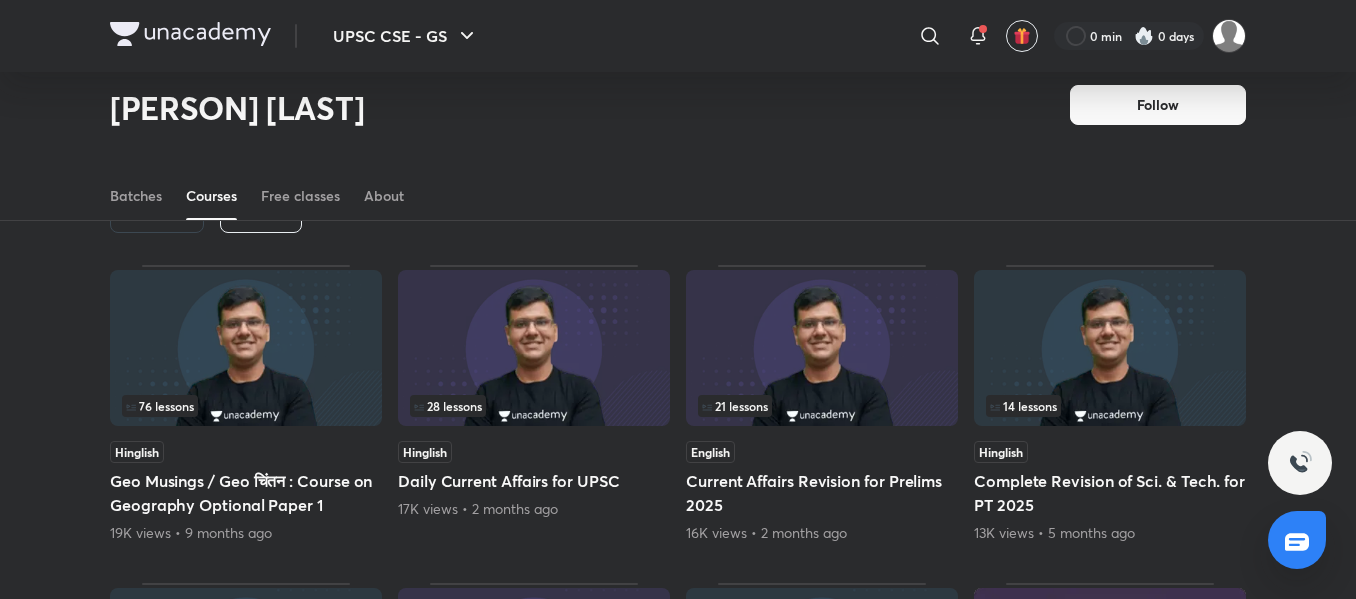 scroll, scrollTop: 46, scrollLeft: 0, axis: vertical 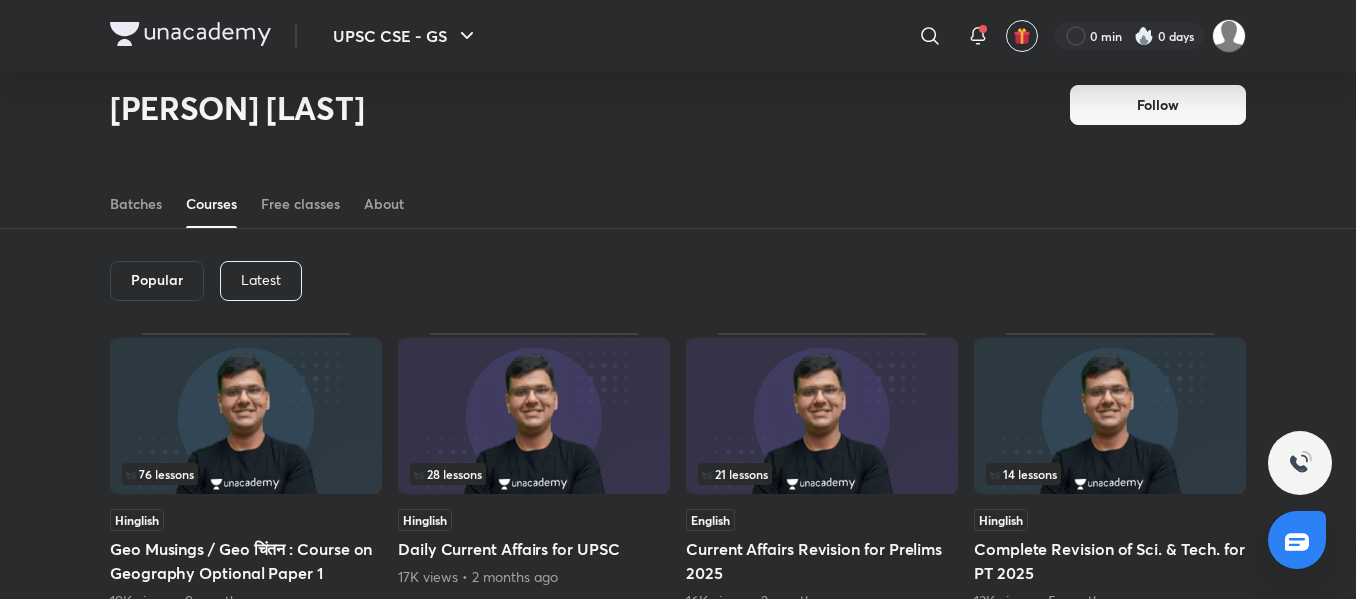 click on "Latest" at bounding box center [261, 280] 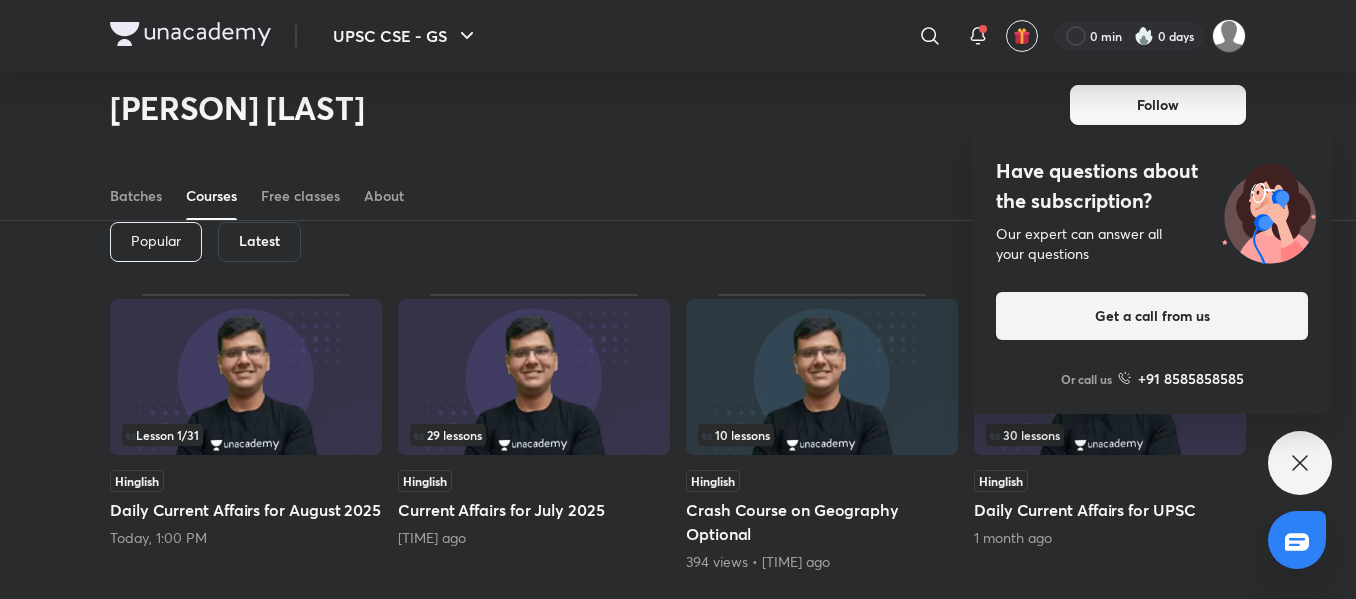 scroll, scrollTop: 93, scrollLeft: 0, axis: vertical 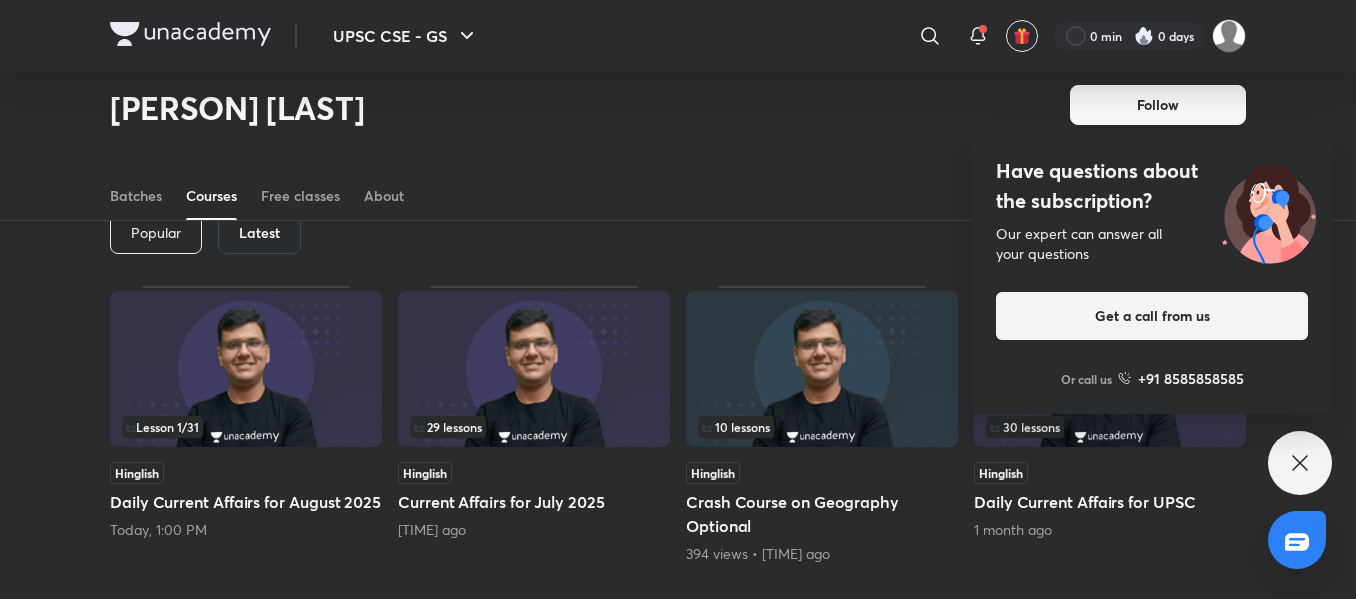 click at bounding box center (534, 369) 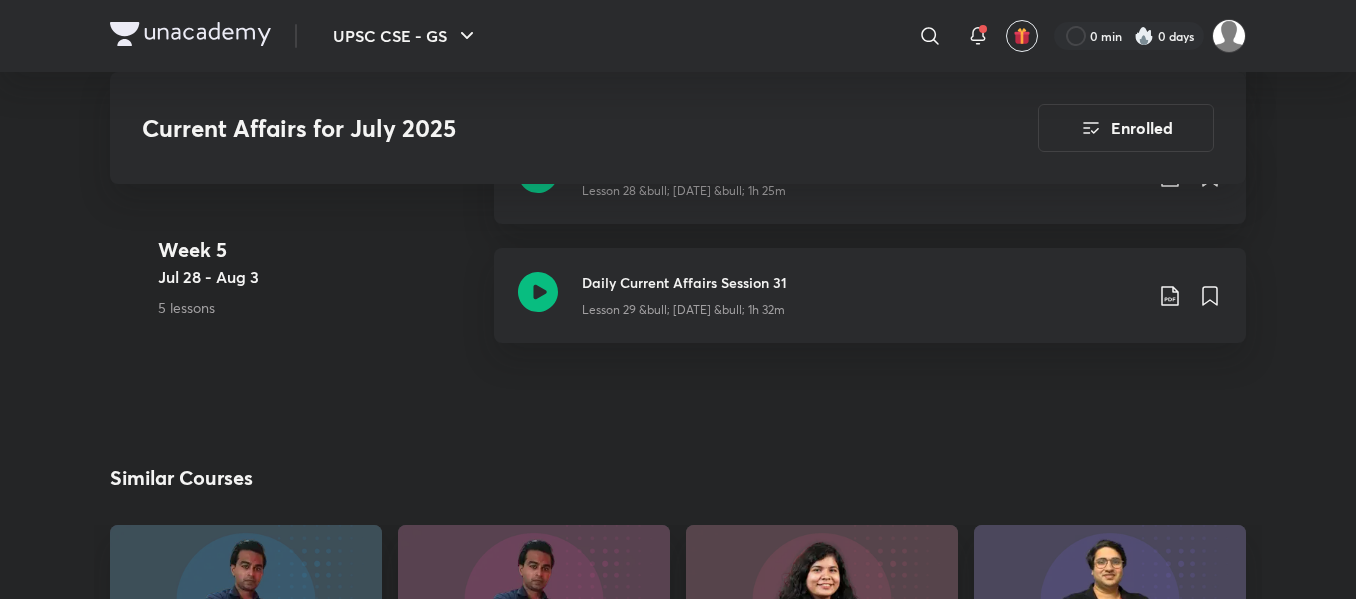 scroll, scrollTop: 4846, scrollLeft: 0, axis: vertical 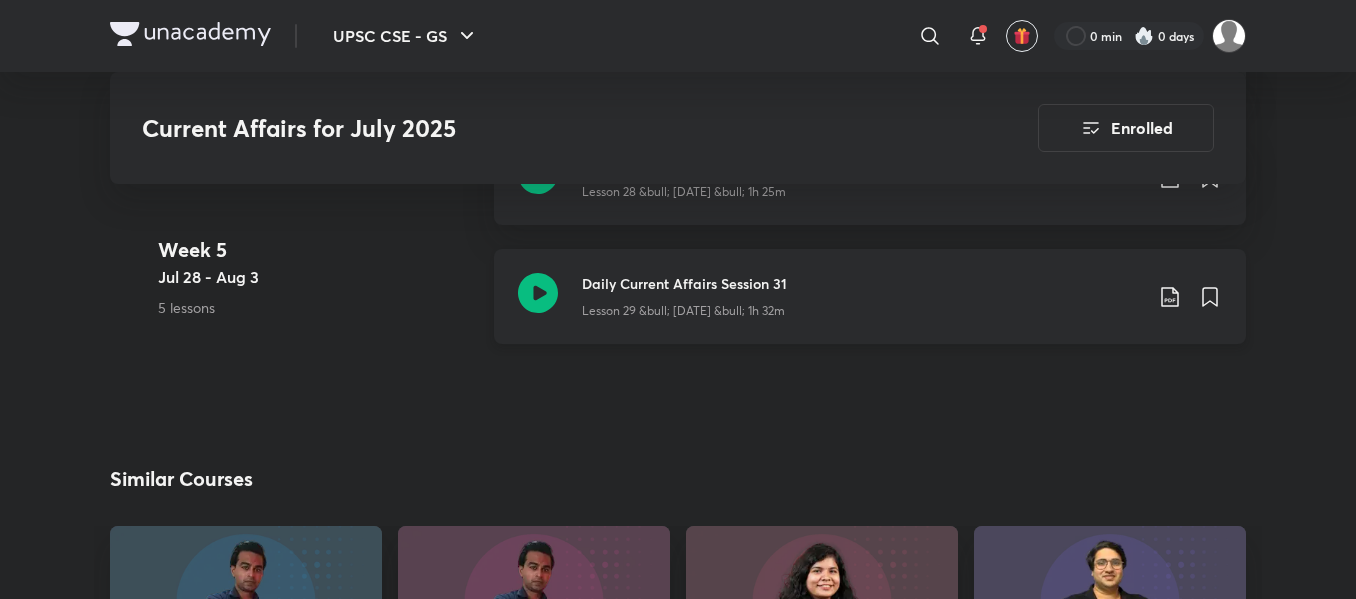 click on "Daily Current Affairs Session 31" at bounding box center (862, 283) 